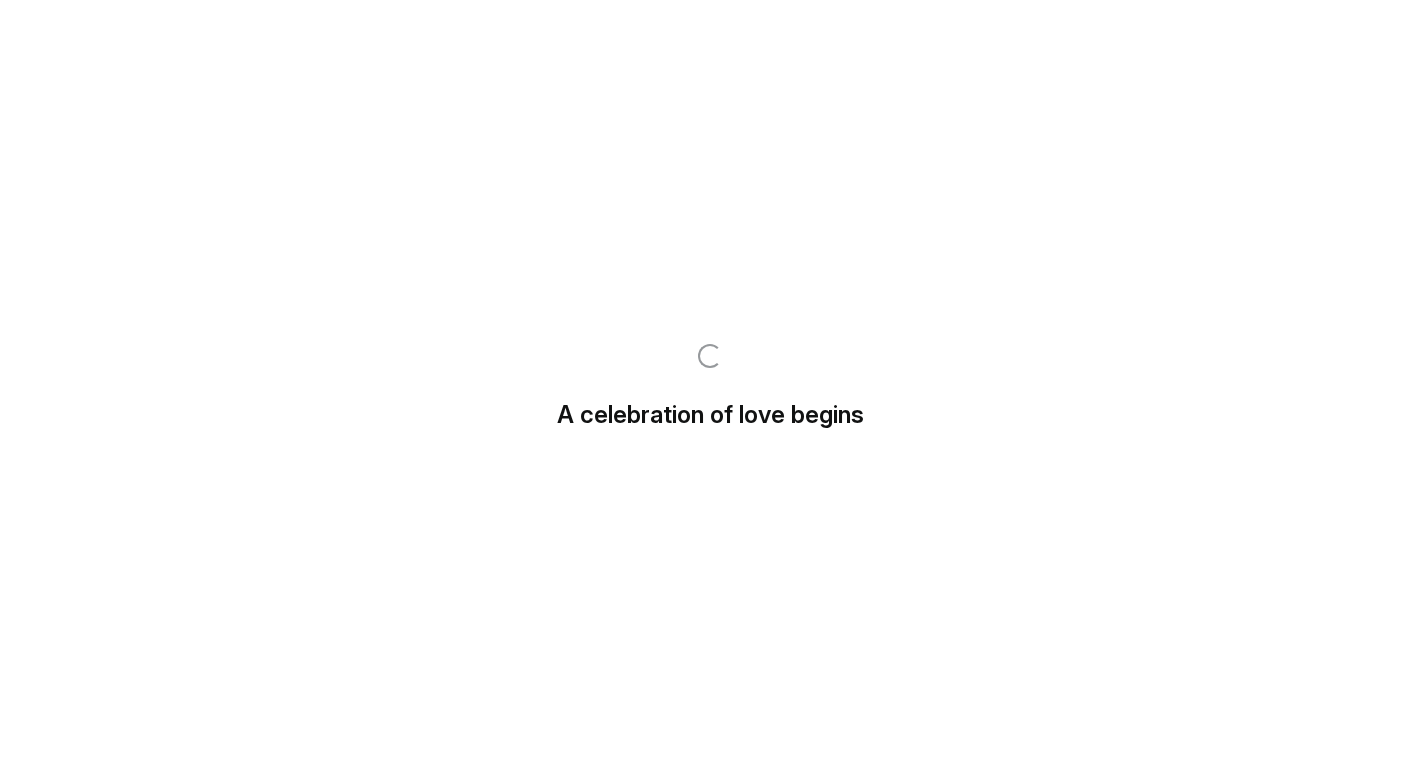scroll, scrollTop: 0, scrollLeft: 0, axis: both 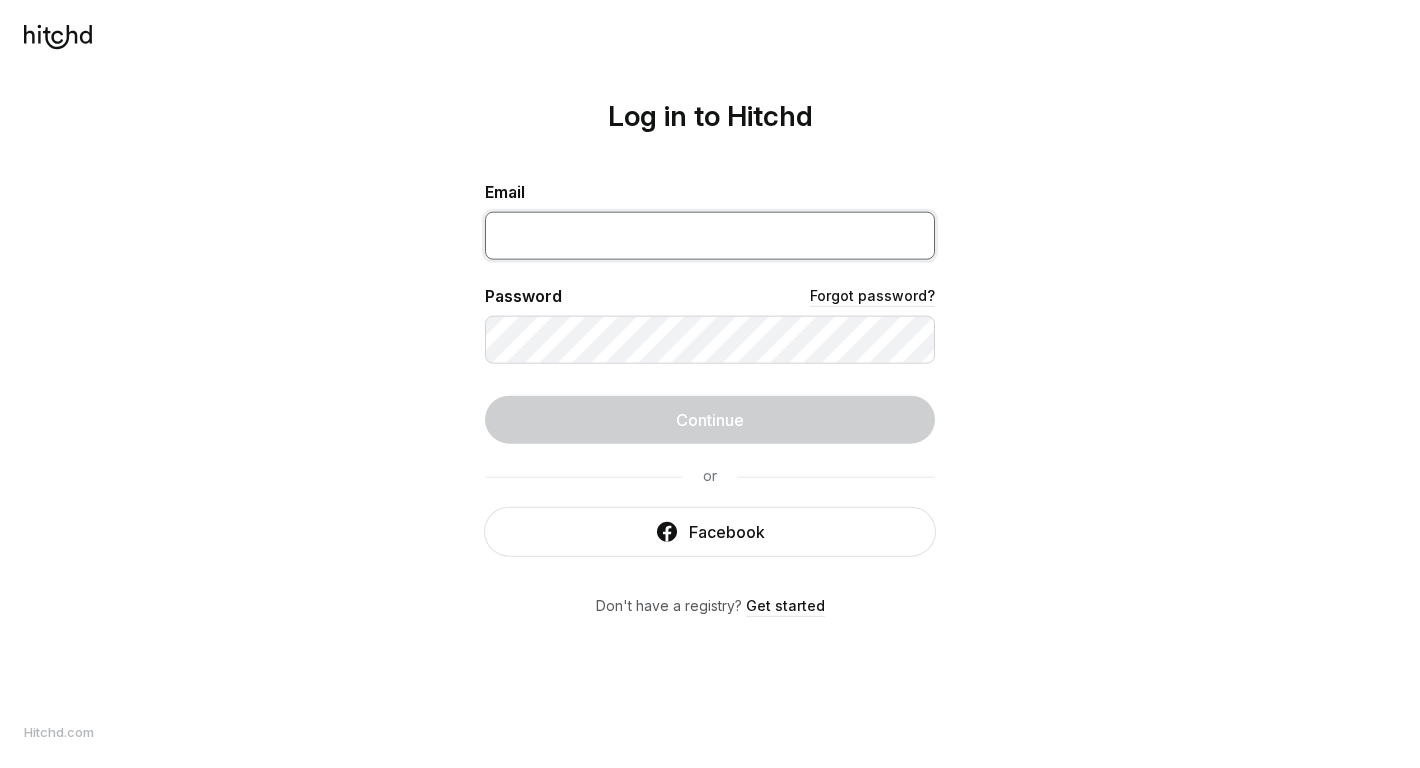 click at bounding box center [710, 236] 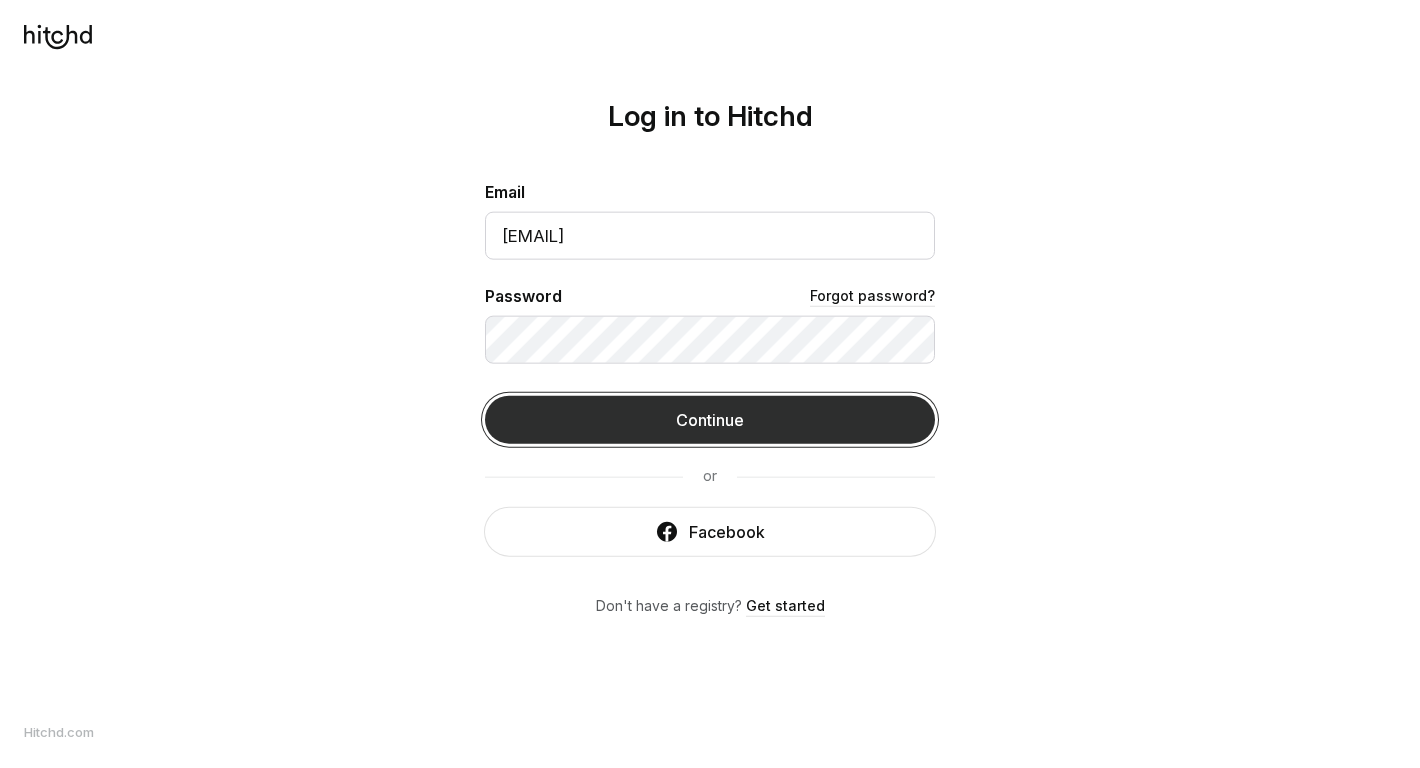 click on "Continue" at bounding box center [710, 420] 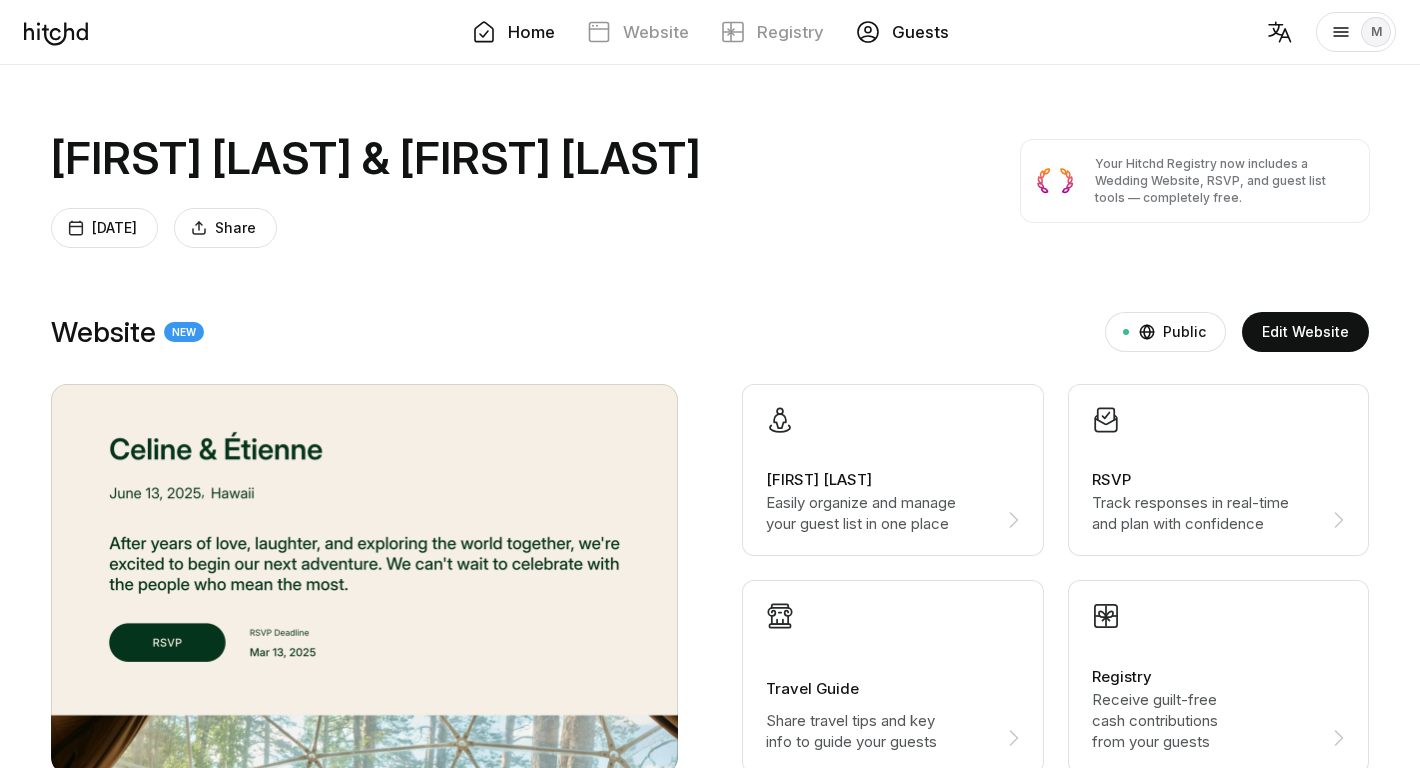 click on "Guests" at bounding box center [920, 32] 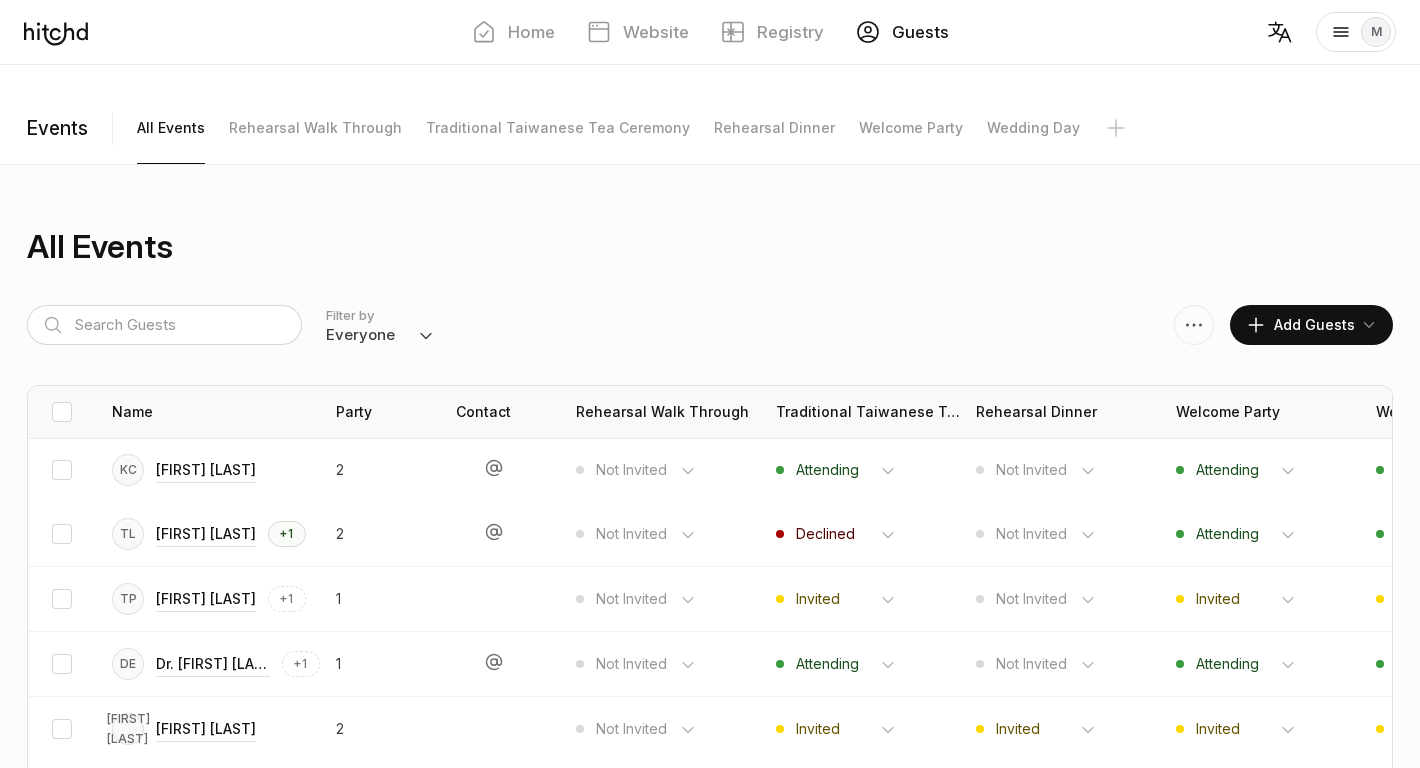click on "Wedding Day" at bounding box center (171, 128) 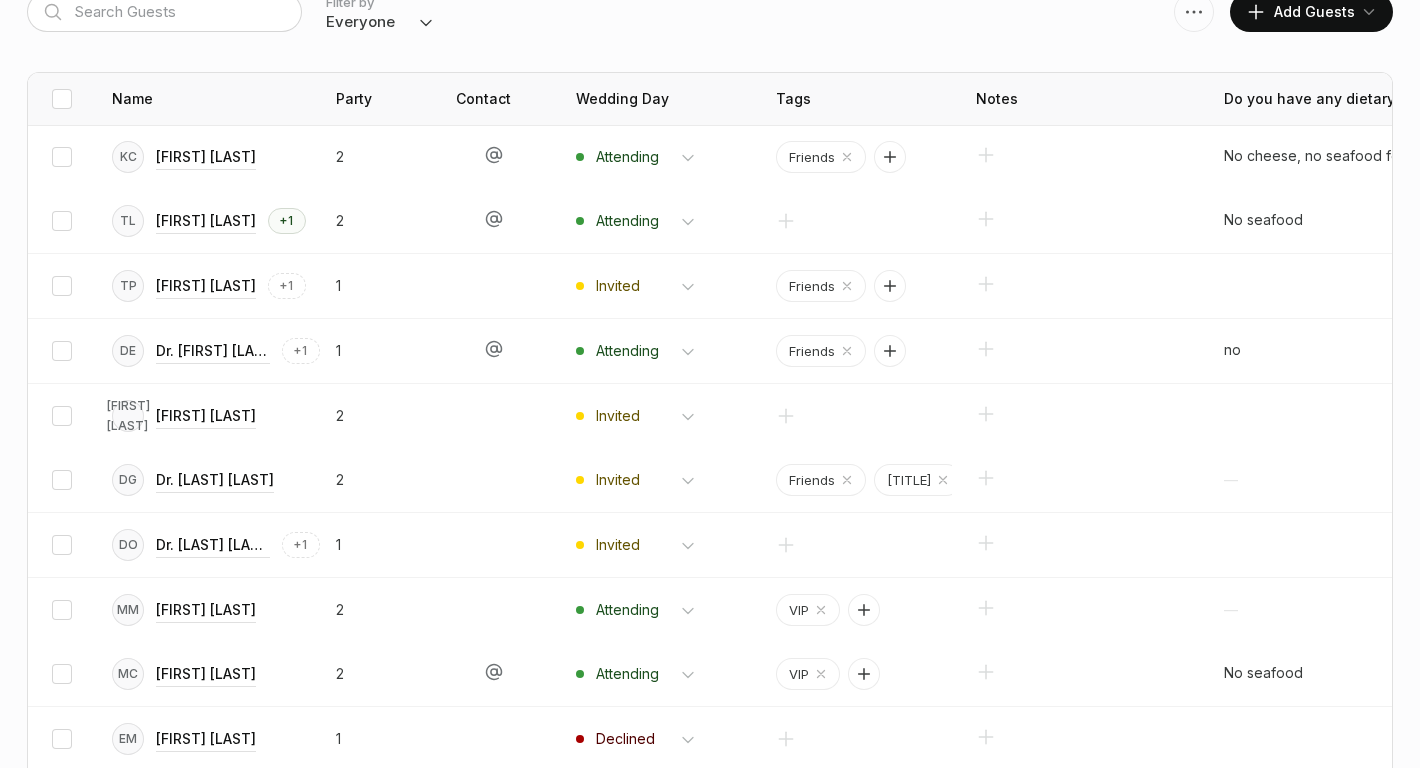 scroll, scrollTop: 543, scrollLeft: 0, axis: vertical 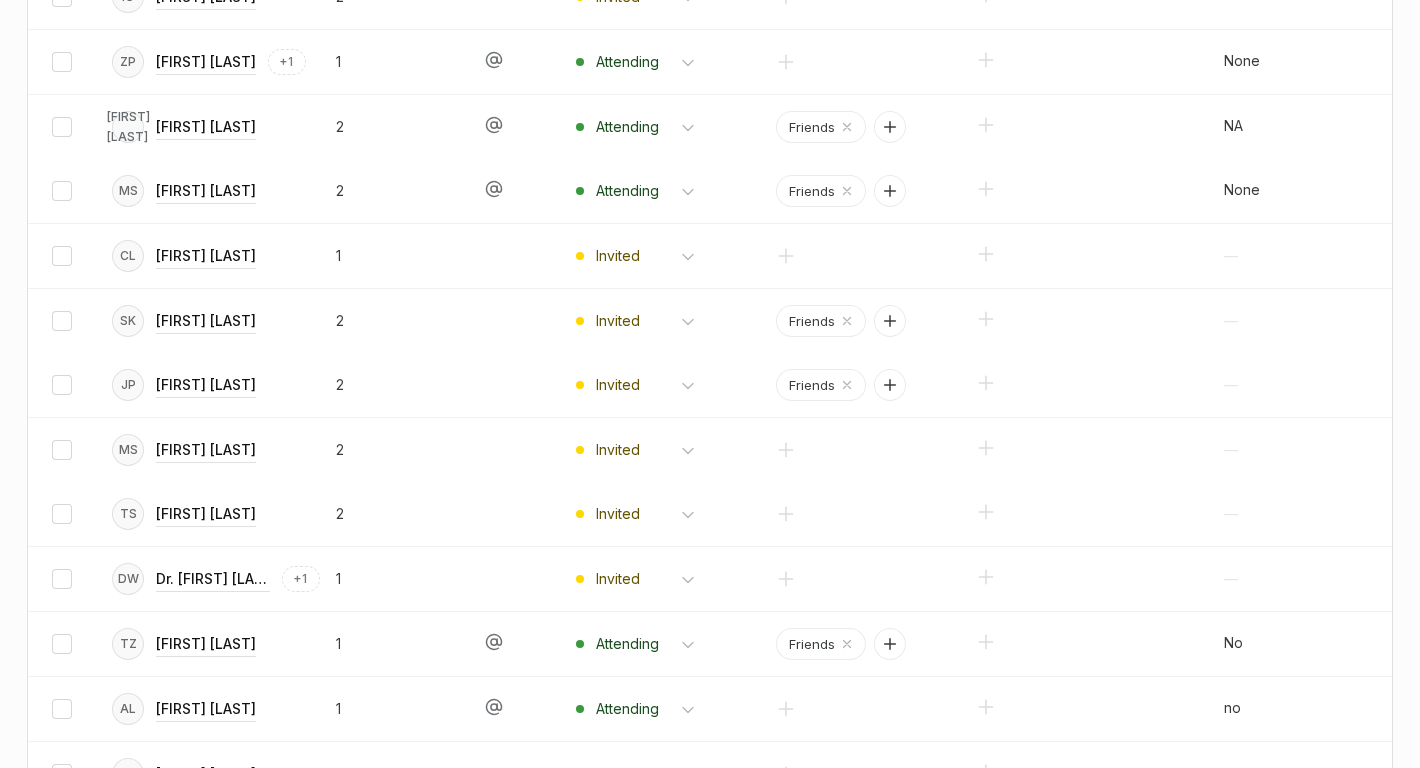 click on "Name
Party
Contact
Wedding Day
Tags
Notes
Do you have any dietary restrictions?
Will you need transportation to/from the wedding? Pick up point will be at Chumash Casino Resort
Do you have any song requests?
Is your name how you would like to be addressed & spelled correctly?
2" at bounding box center (710, 5393) 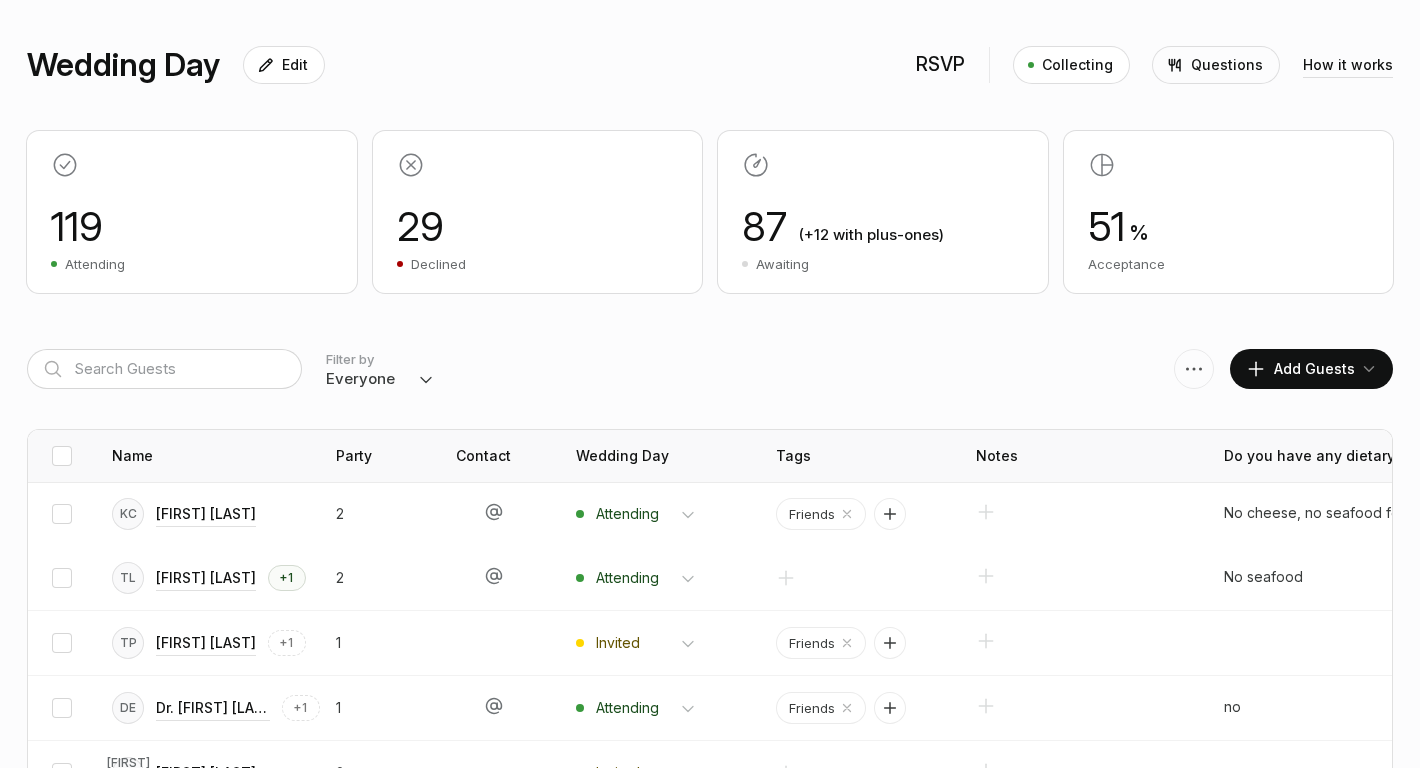 scroll, scrollTop: 223, scrollLeft: 0, axis: vertical 